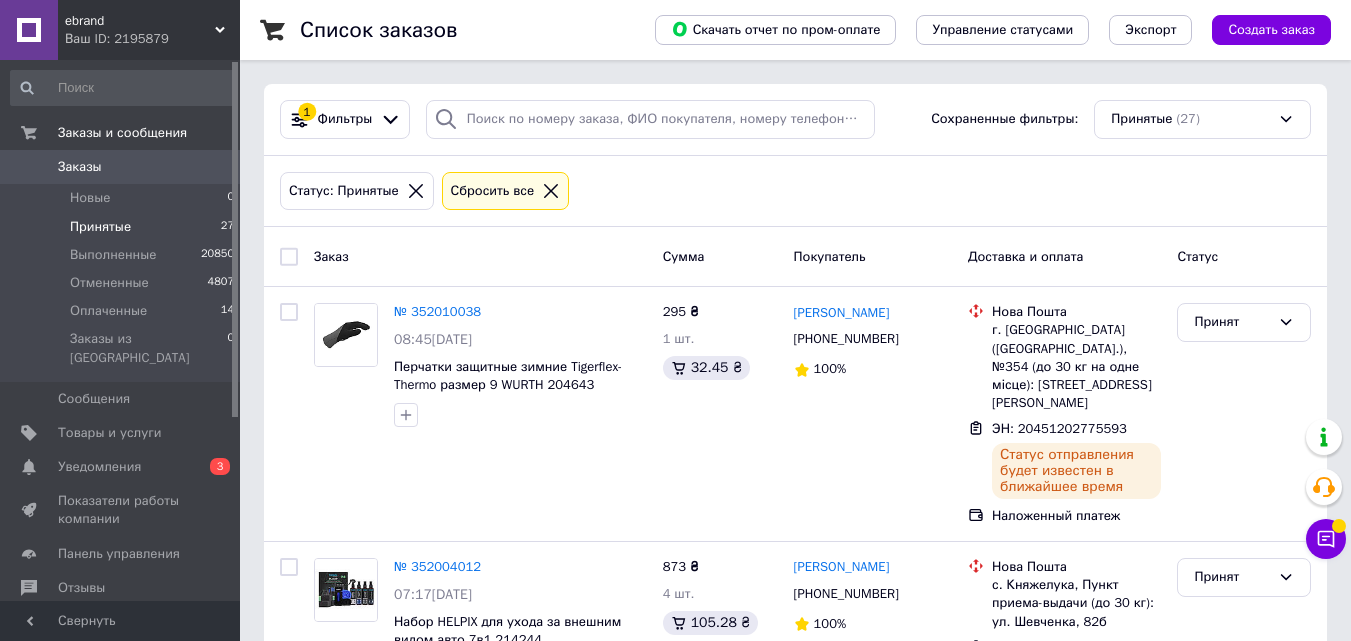scroll, scrollTop: 0, scrollLeft: 0, axis: both 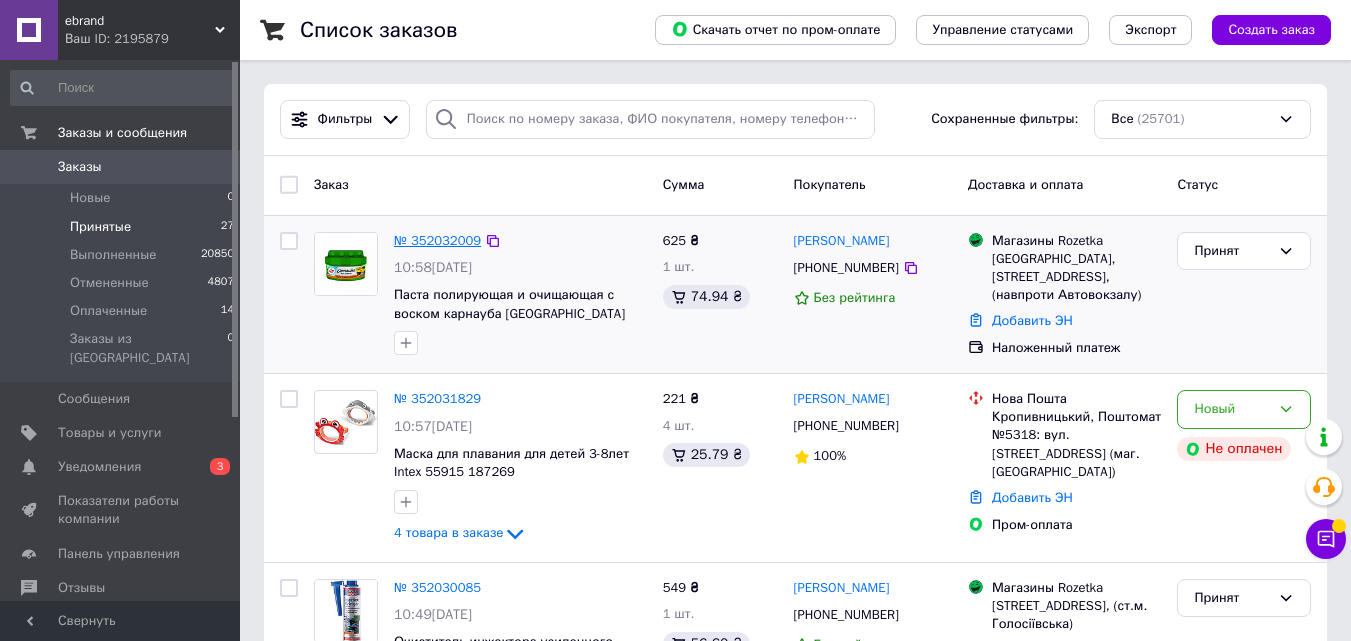 click on "№ 352032009" at bounding box center [437, 240] 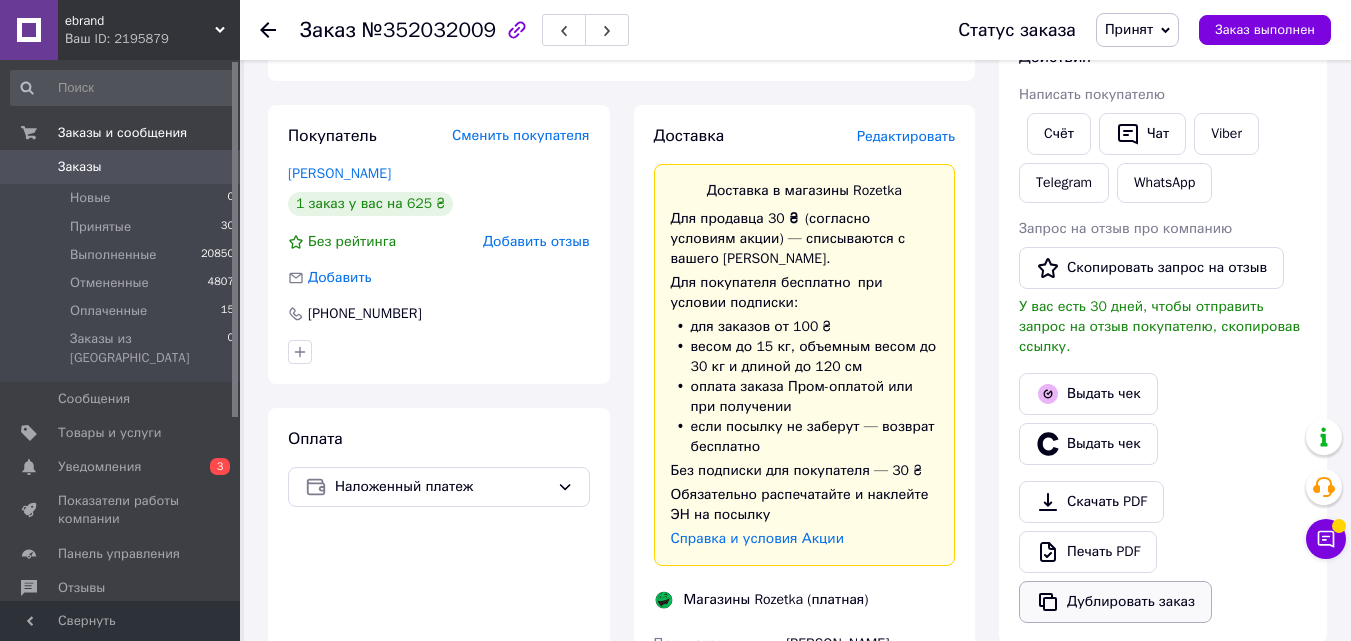 scroll, scrollTop: 400, scrollLeft: 0, axis: vertical 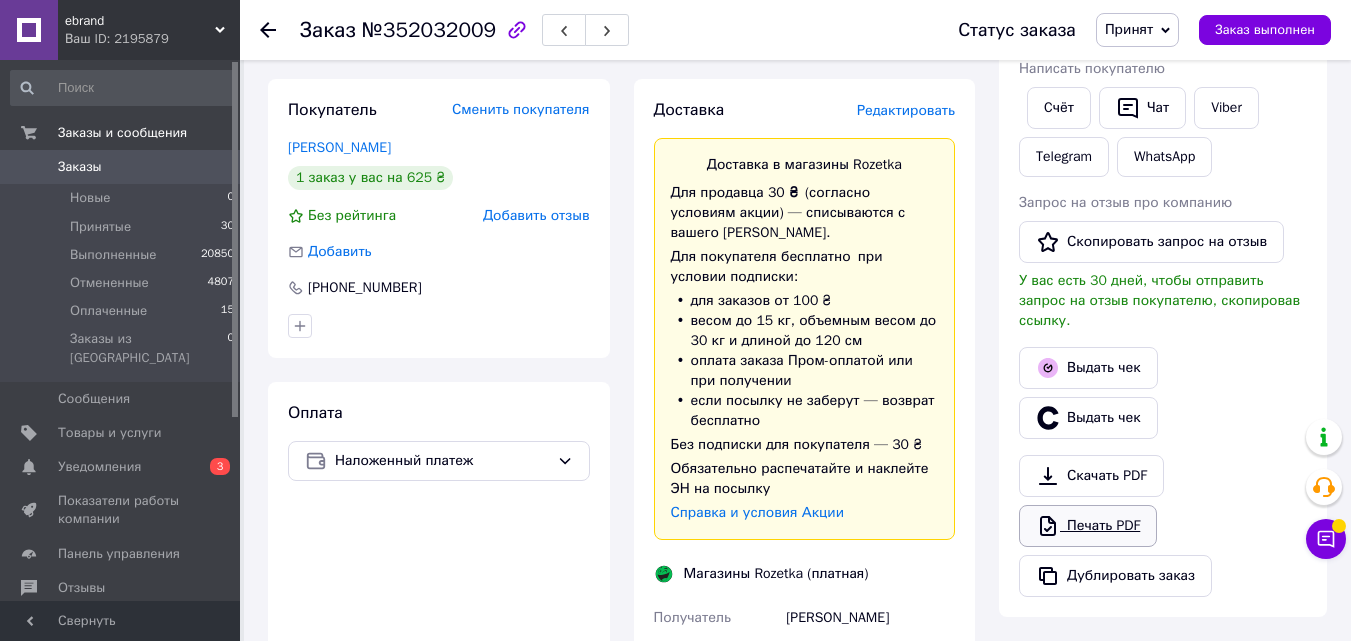 click on "Печать PDF" at bounding box center [1088, 526] 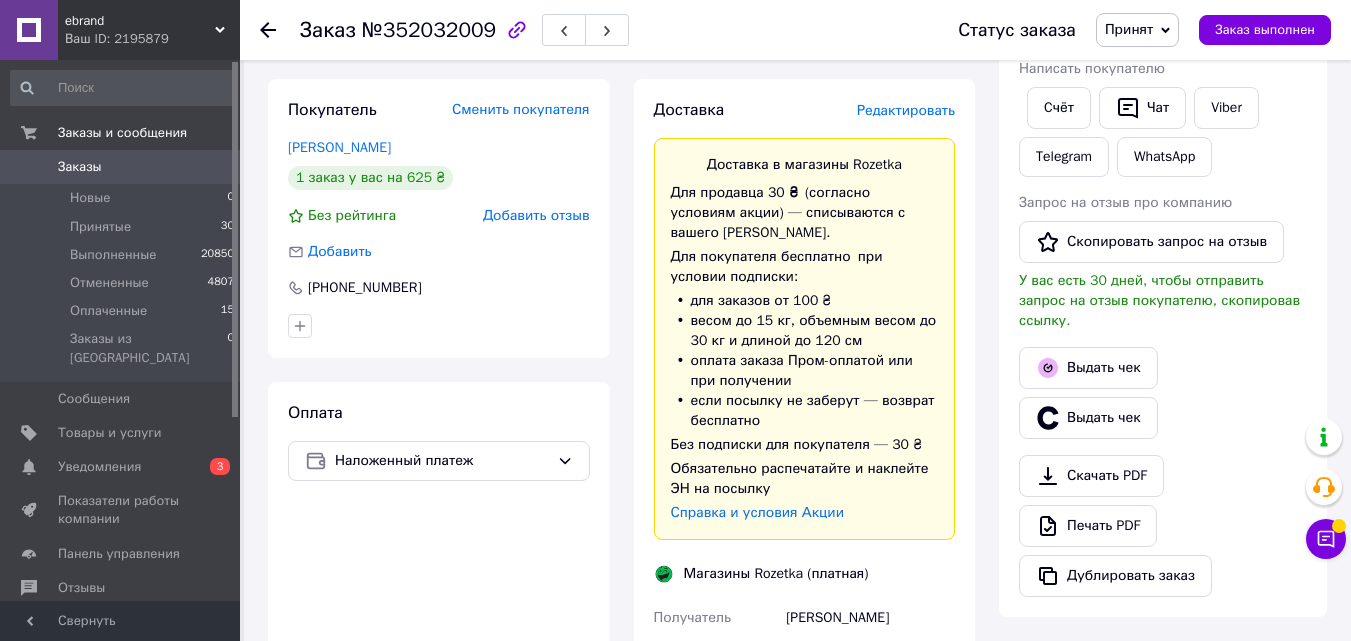 click on "Заказ №352032009 Статус заказа Принят Выполнен Отменен Оплаченный Заказ выполнен" at bounding box center [795, 30] 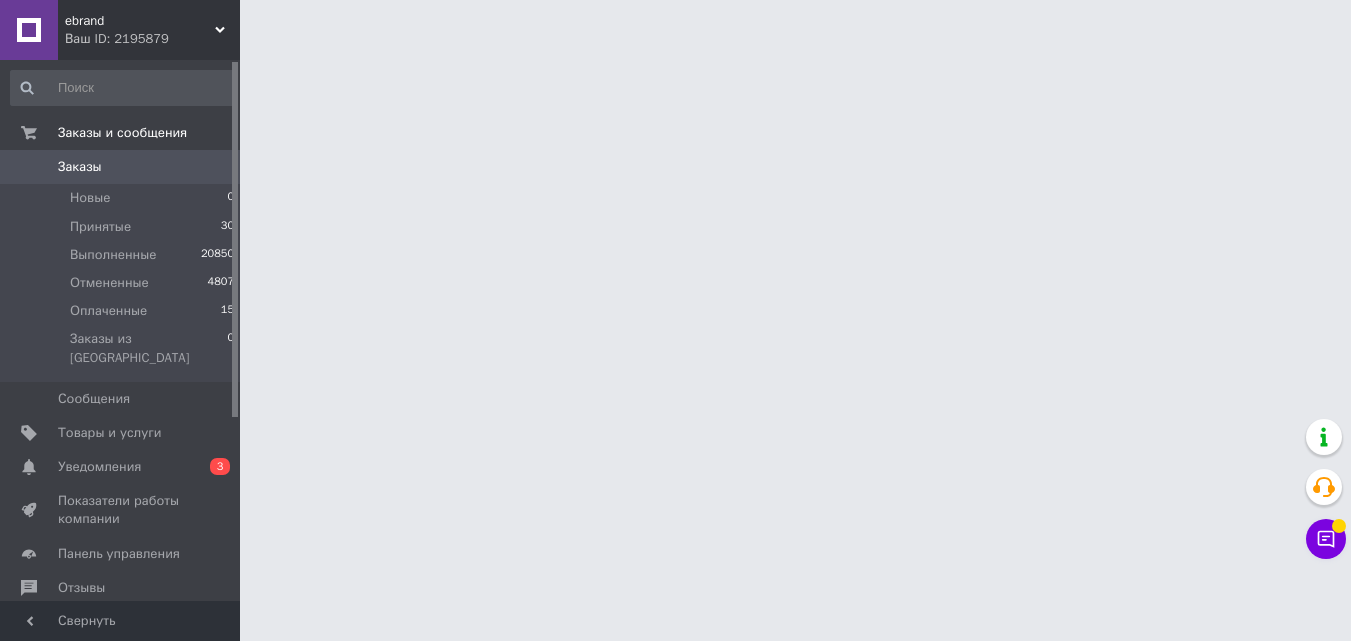 scroll, scrollTop: 0, scrollLeft: 0, axis: both 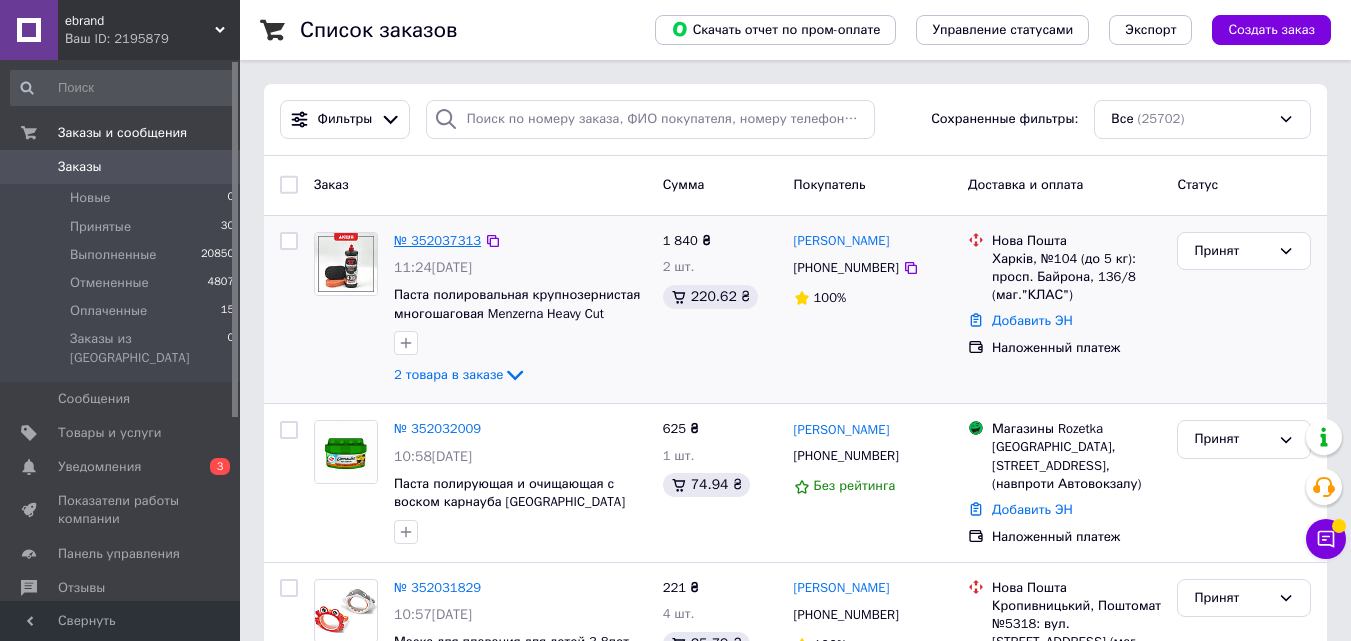 click on "№ 352037313" at bounding box center [437, 240] 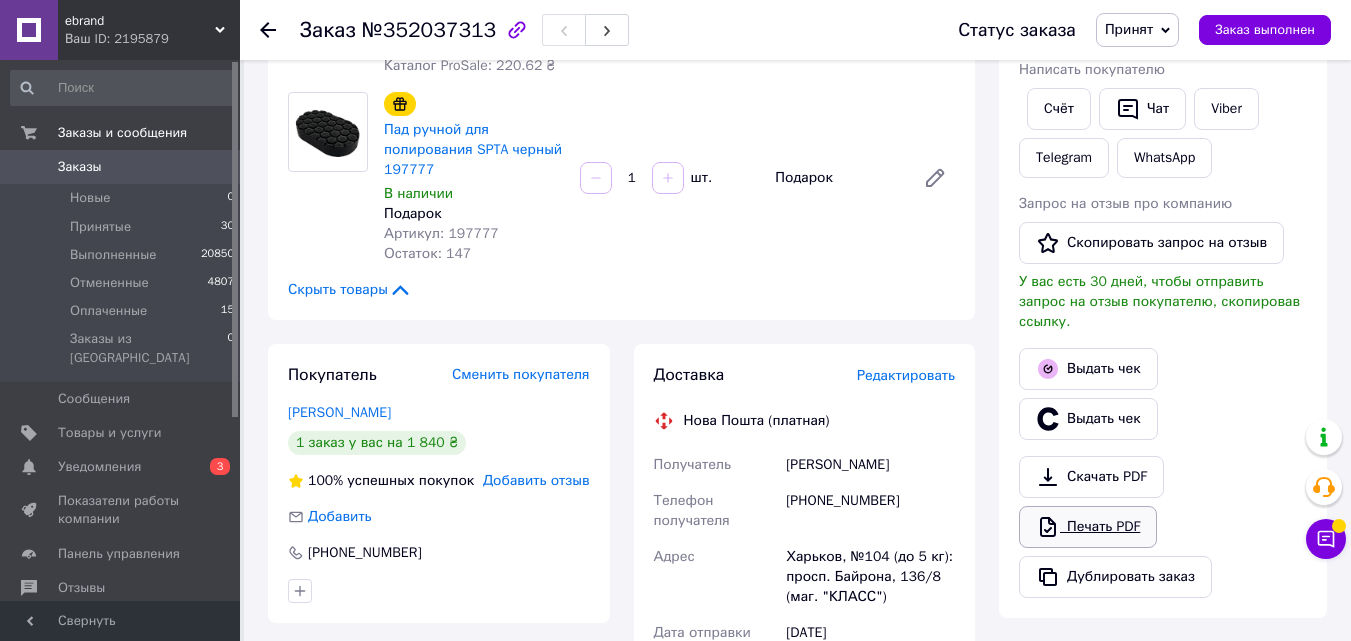 scroll, scrollTop: 400, scrollLeft: 0, axis: vertical 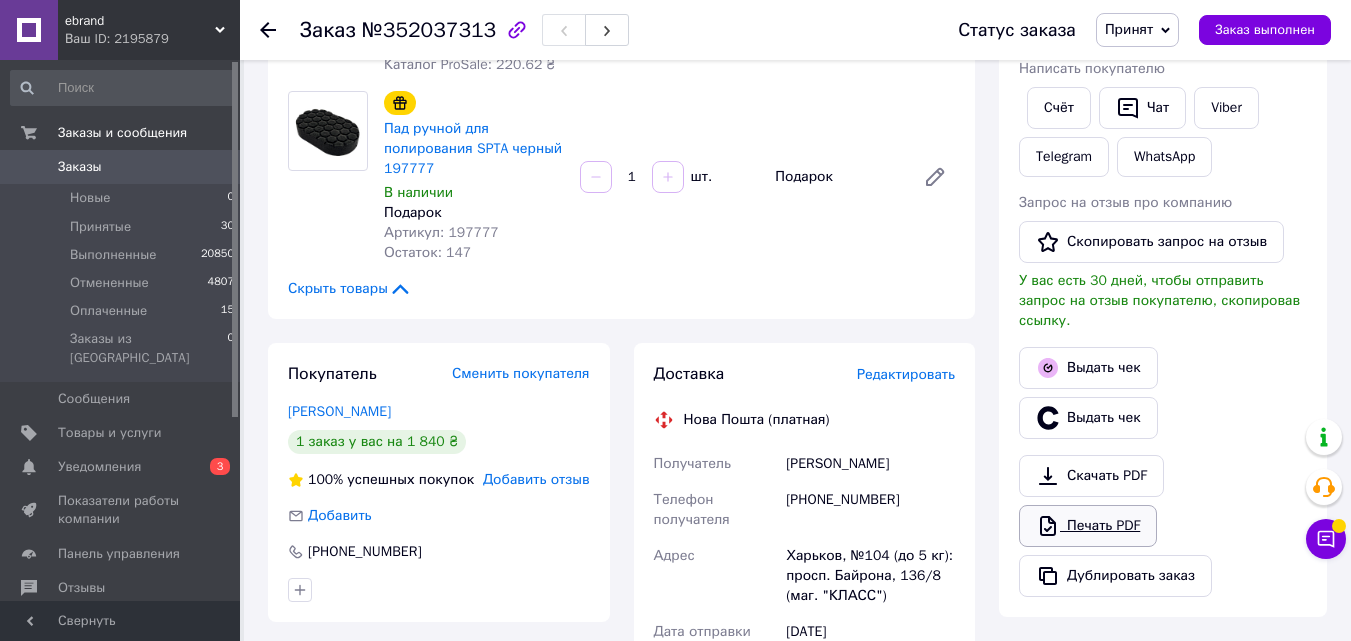 click on "Печать PDF" at bounding box center [1088, 526] 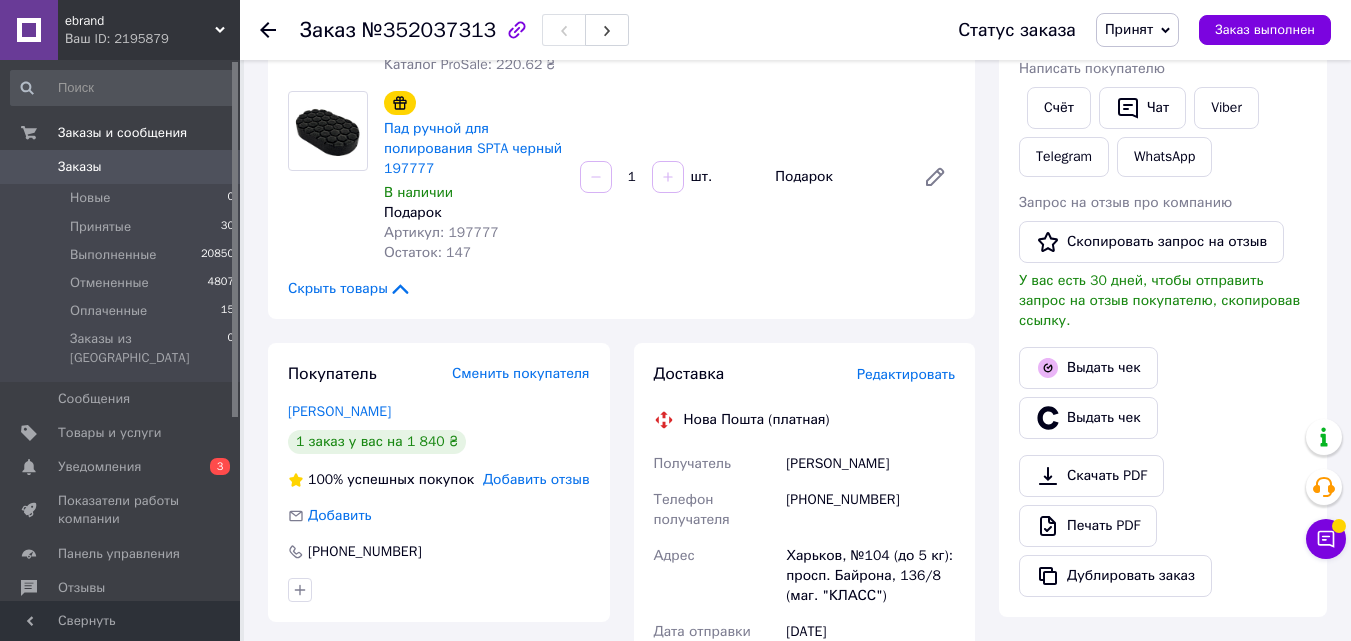 click 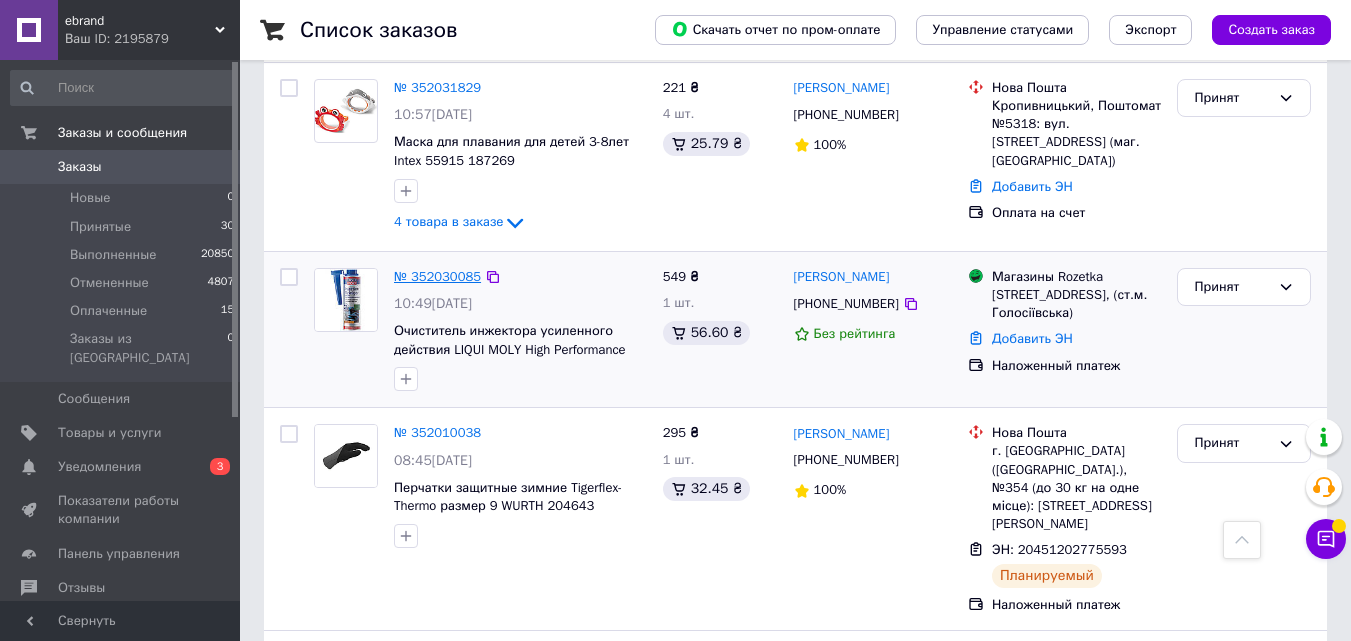 click on "№ 352030085" at bounding box center (437, 276) 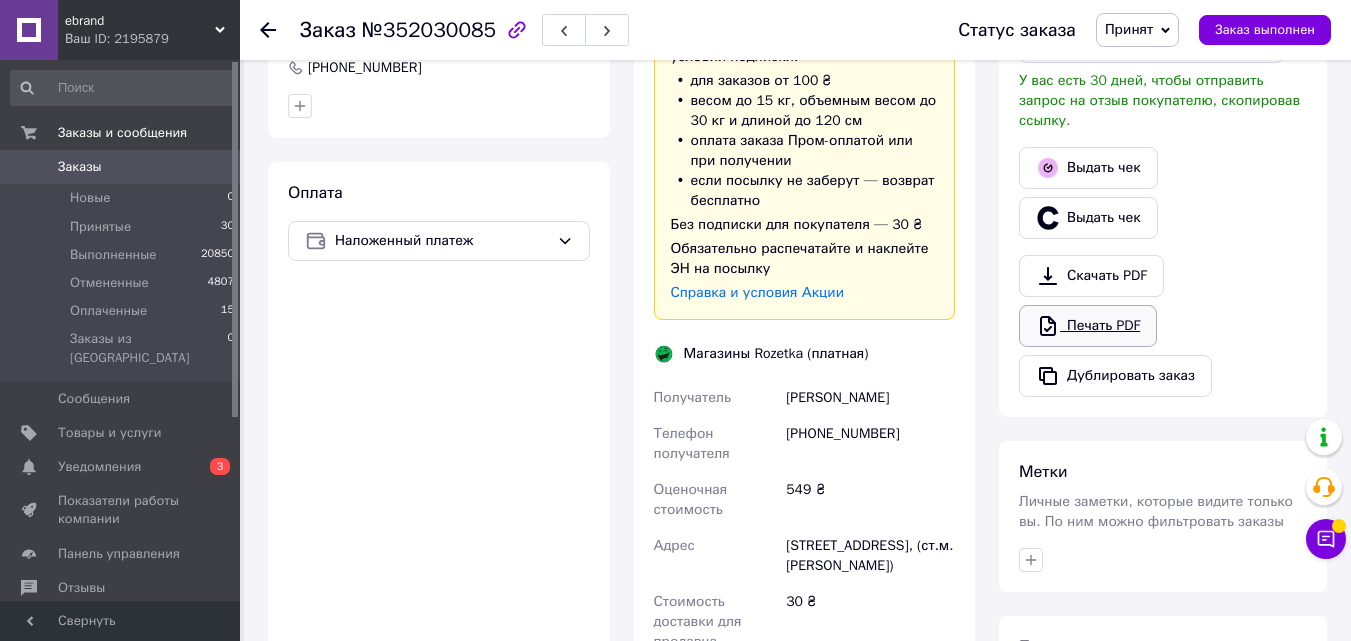 scroll, scrollTop: 543, scrollLeft: 0, axis: vertical 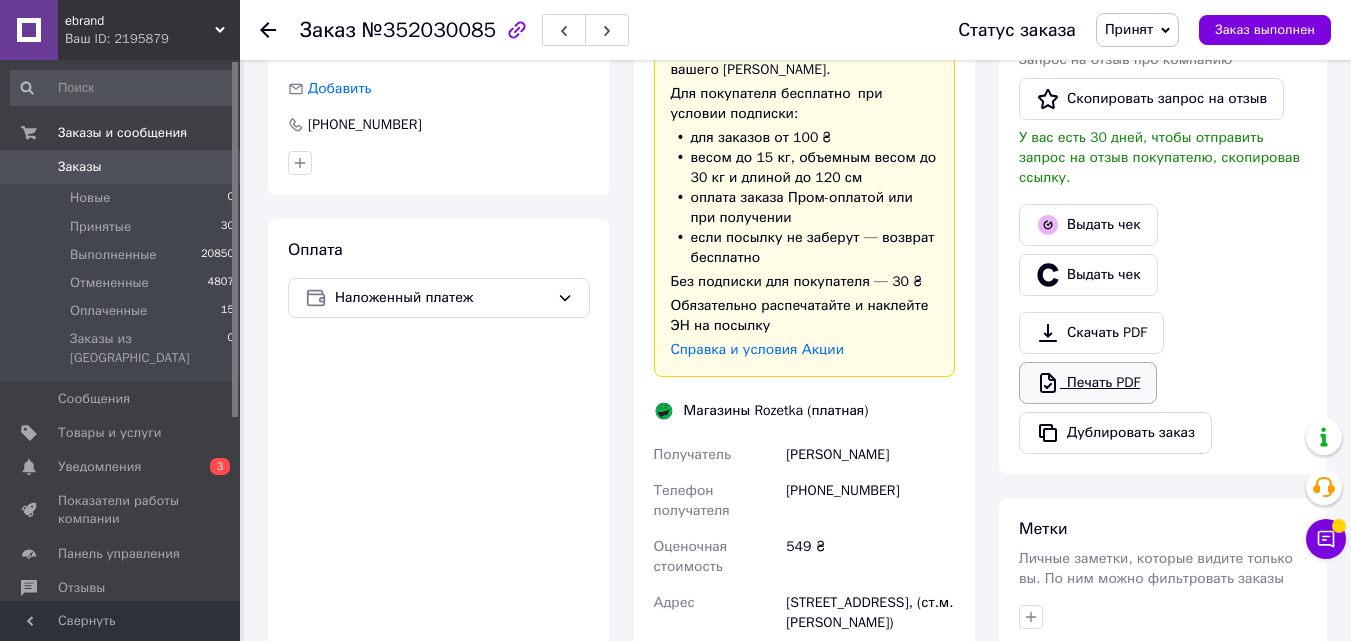 click on "Печать PDF" at bounding box center [1088, 383] 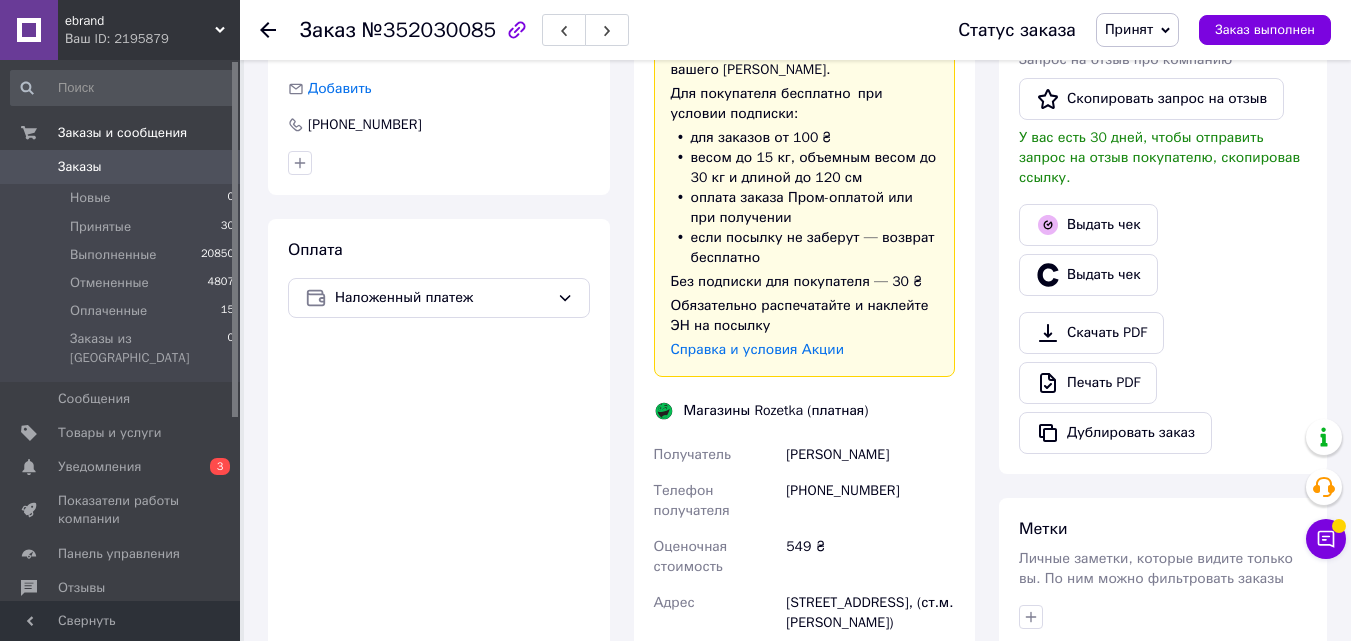 click 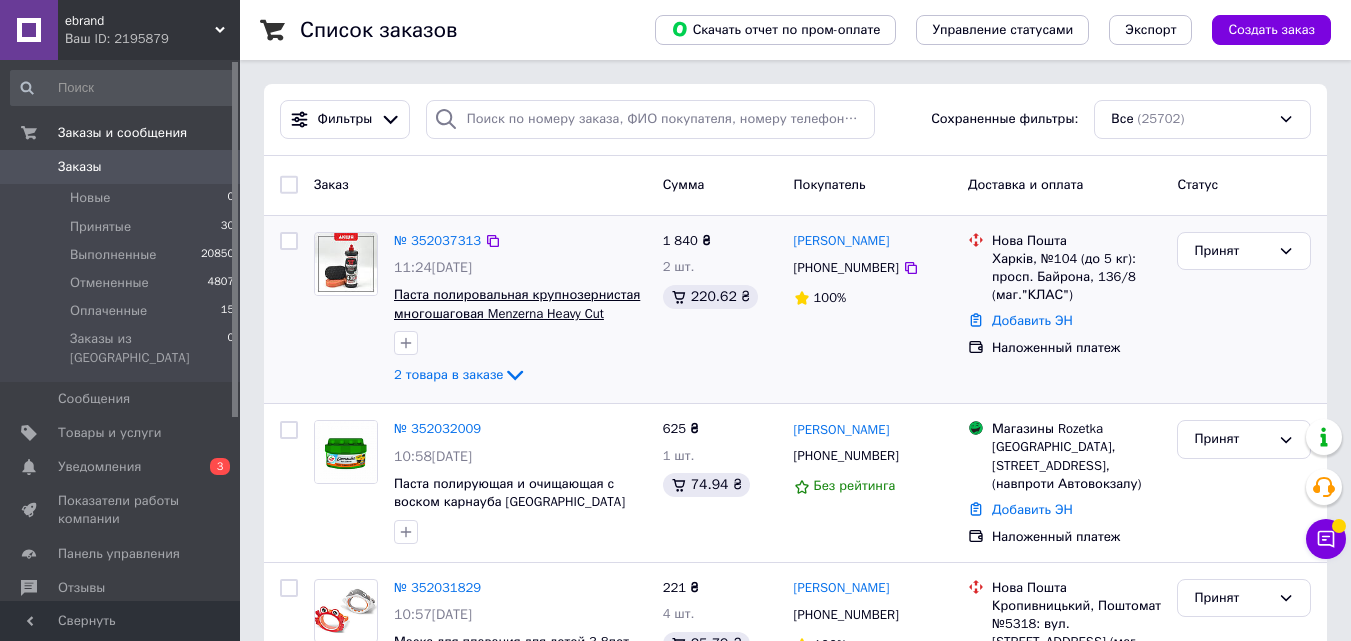 scroll, scrollTop: 200, scrollLeft: 0, axis: vertical 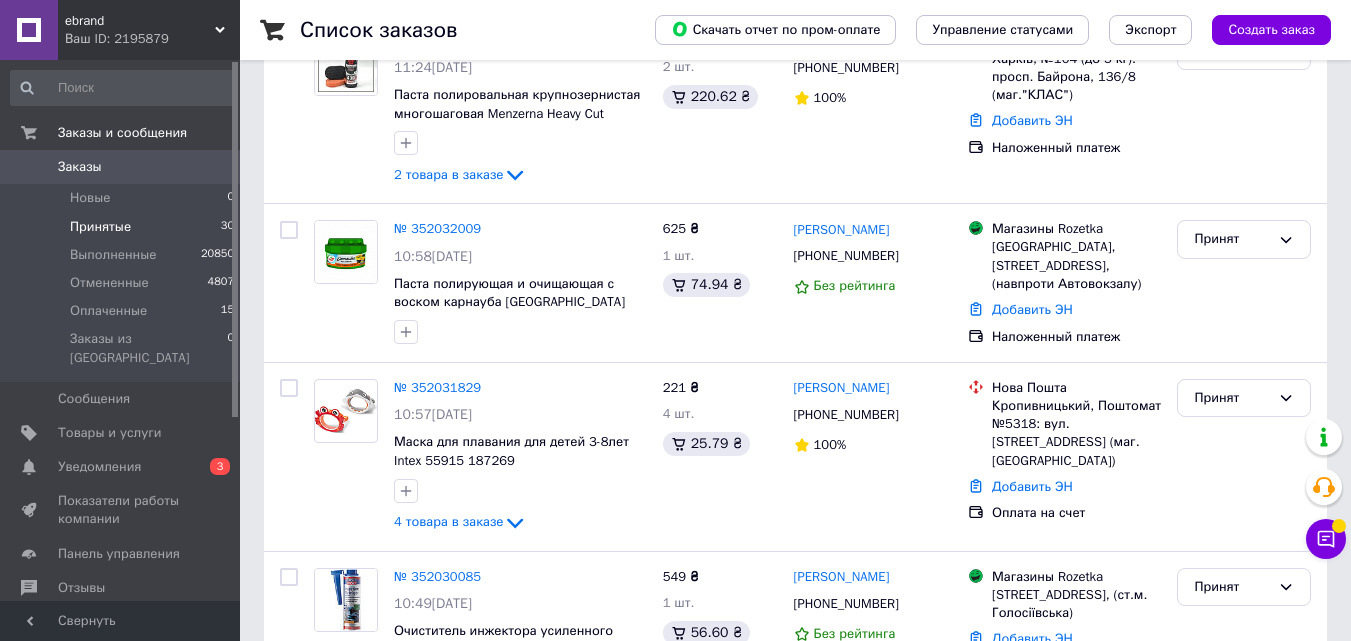 click on "Принятые" at bounding box center [100, 227] 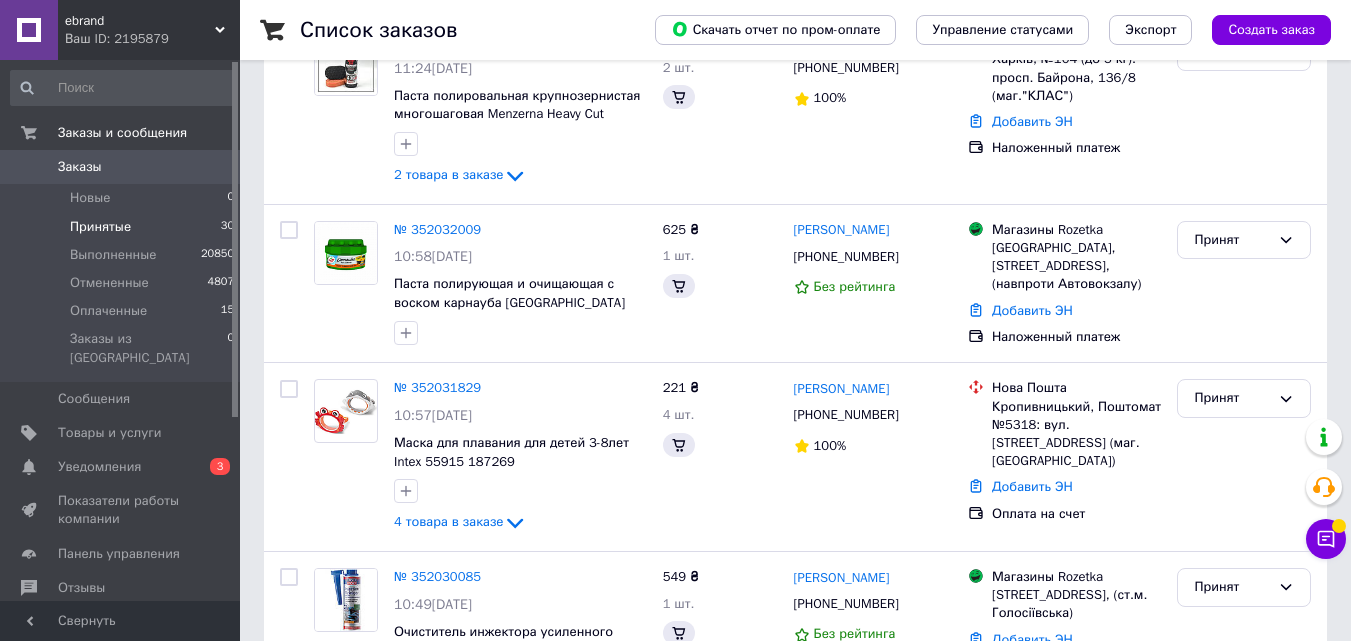 scroll, scrollTop: 0, scrollLeft: 0, axis: both 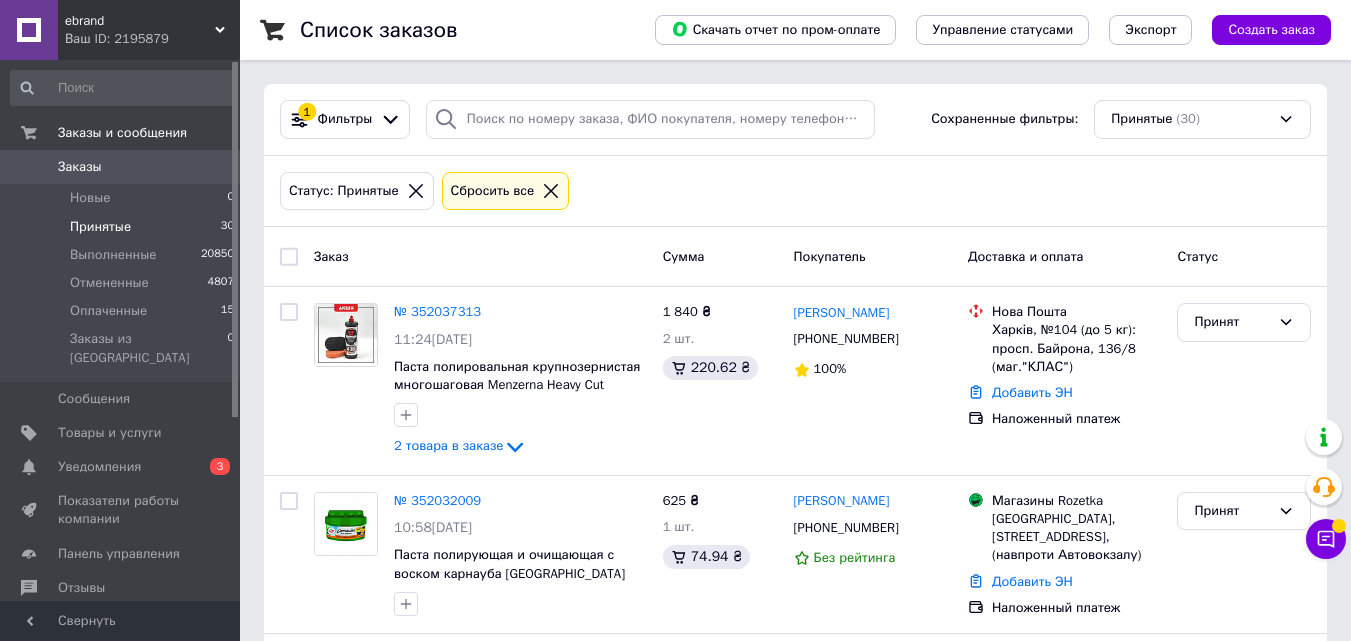 click on "Принятые" at bounding box center (100, 227) 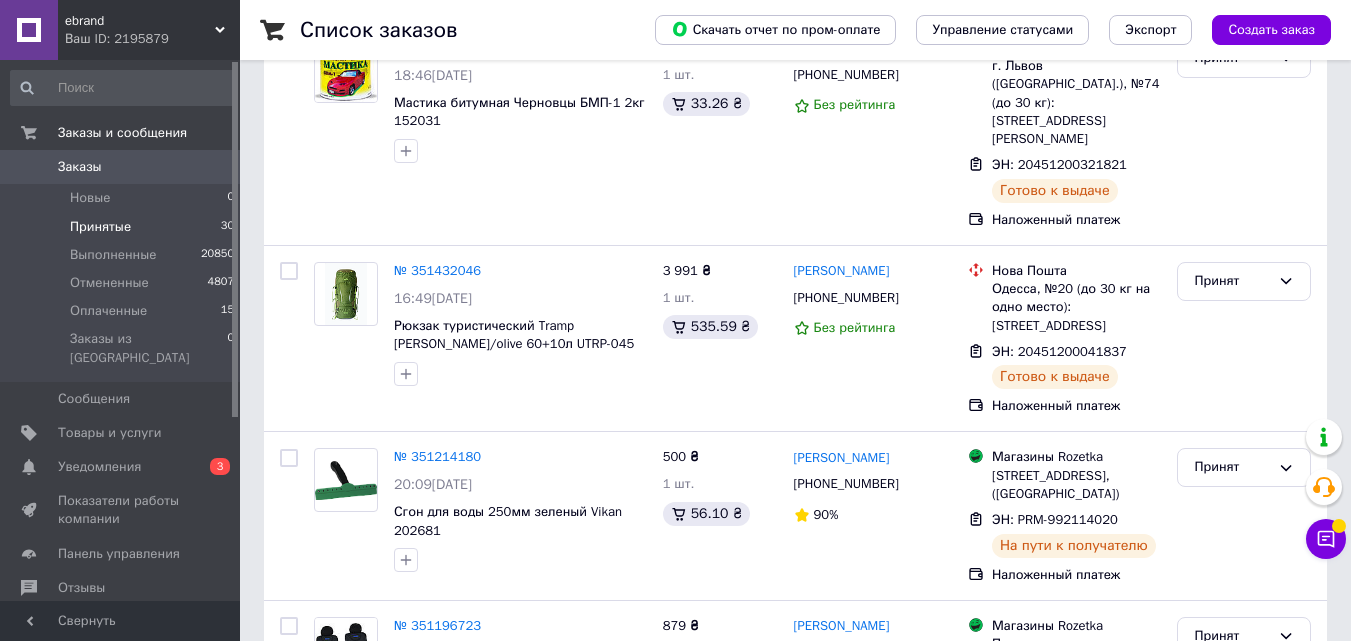 scroll, scrollTop: 5334, scrollLeft: 0, axis: vertical 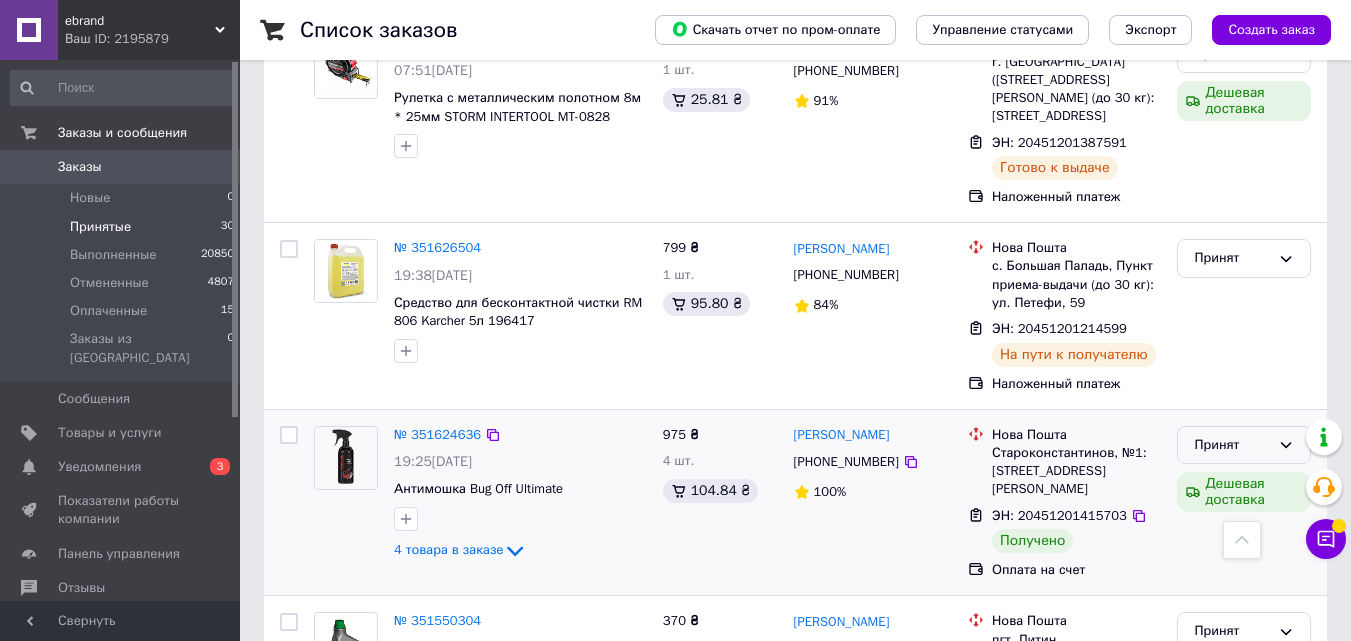 drag, startPoint x: 1282, startPoint y: 317, endPoint x: 1275, endPoint y: 334, distance: 18.384777 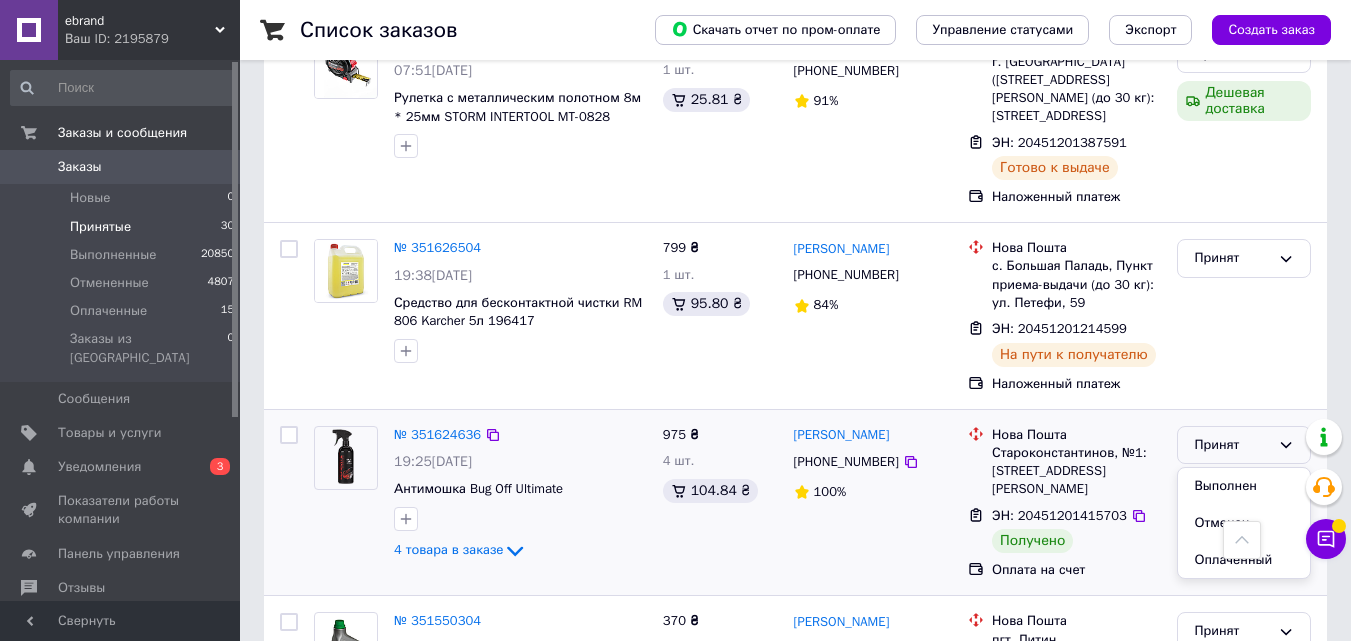 drag, startPoint x: 1270, startPoint y: 360, endPoint x: 1162, endPoint y: 360, distance: 108 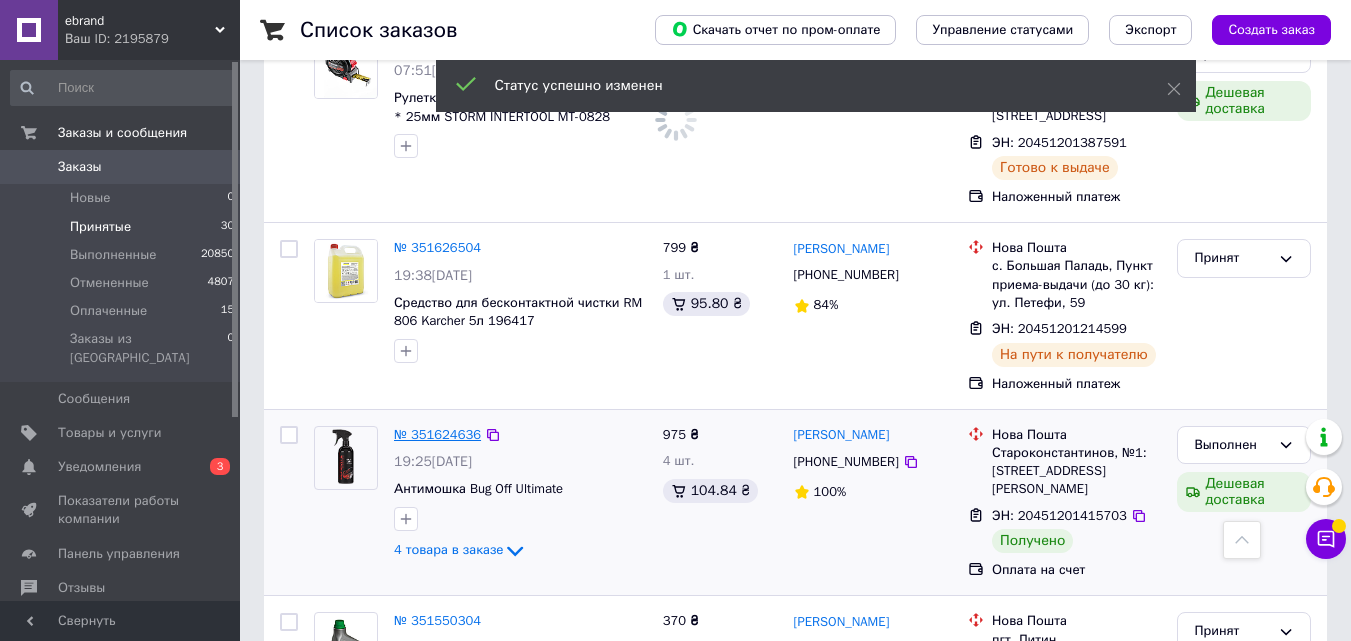 click on "№ 351624636" at bounding box center (437, 434) 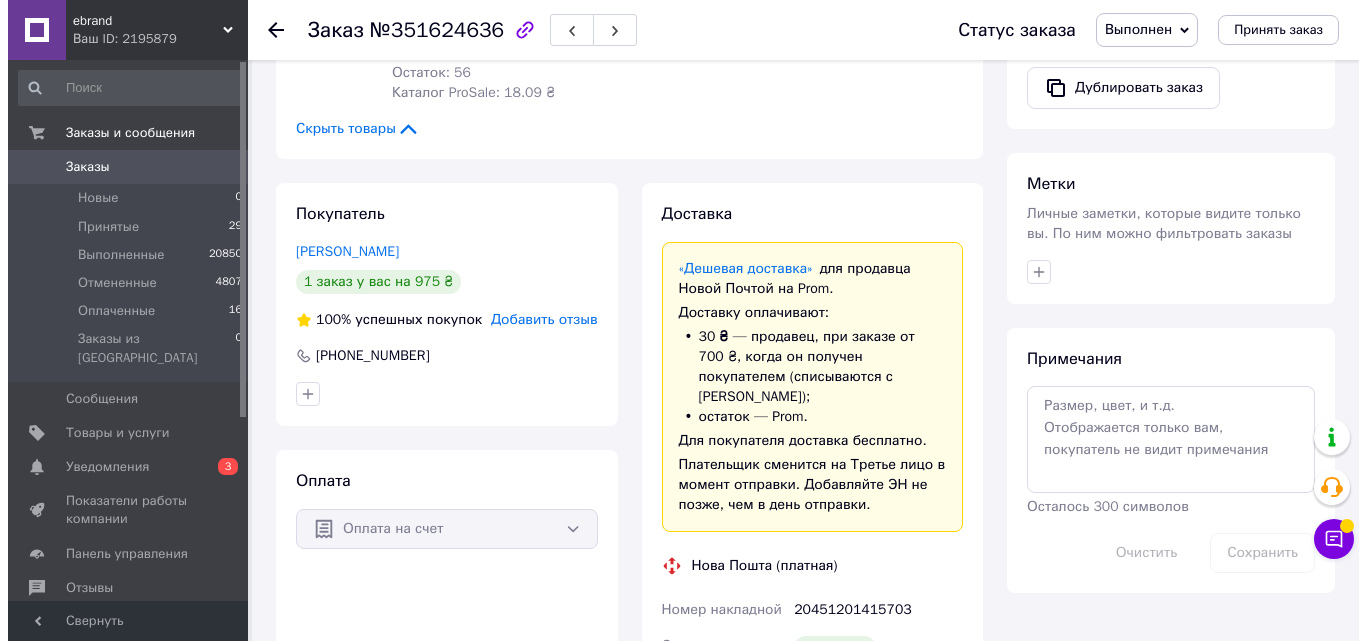 scroll, scrollTop: 842, scrollLeft: 0, axis: vertical 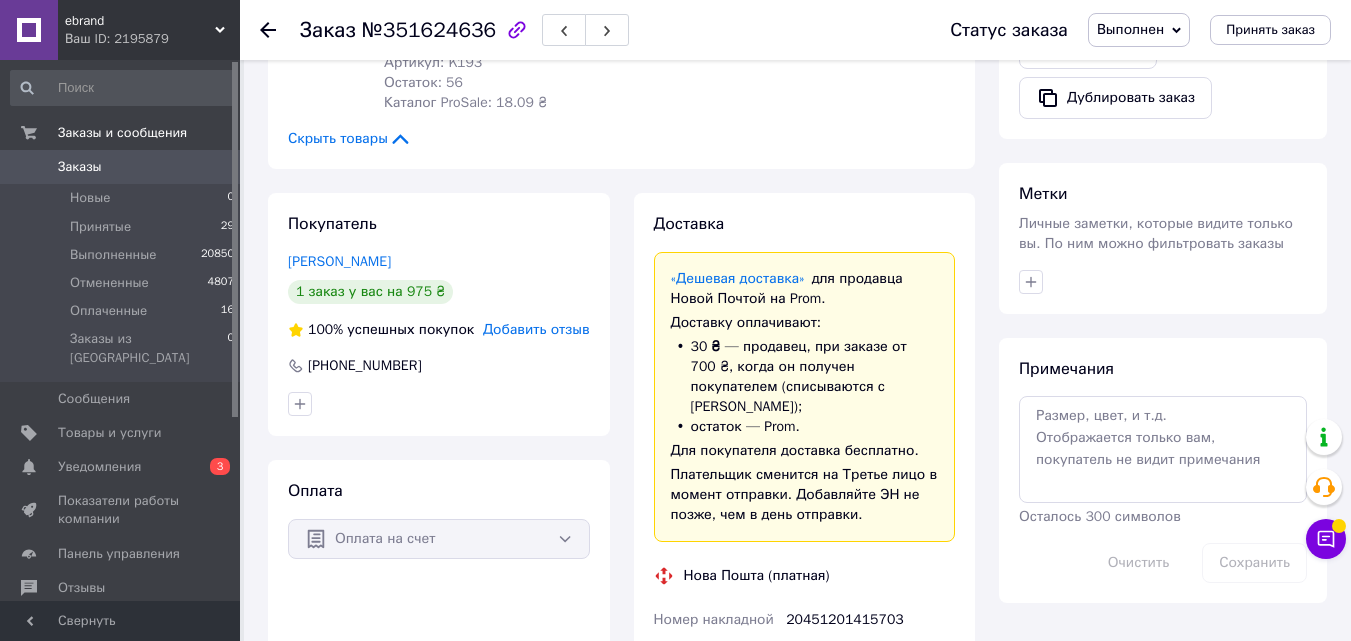 click on "Добавить отзыв" at bounding box center [536, 329] 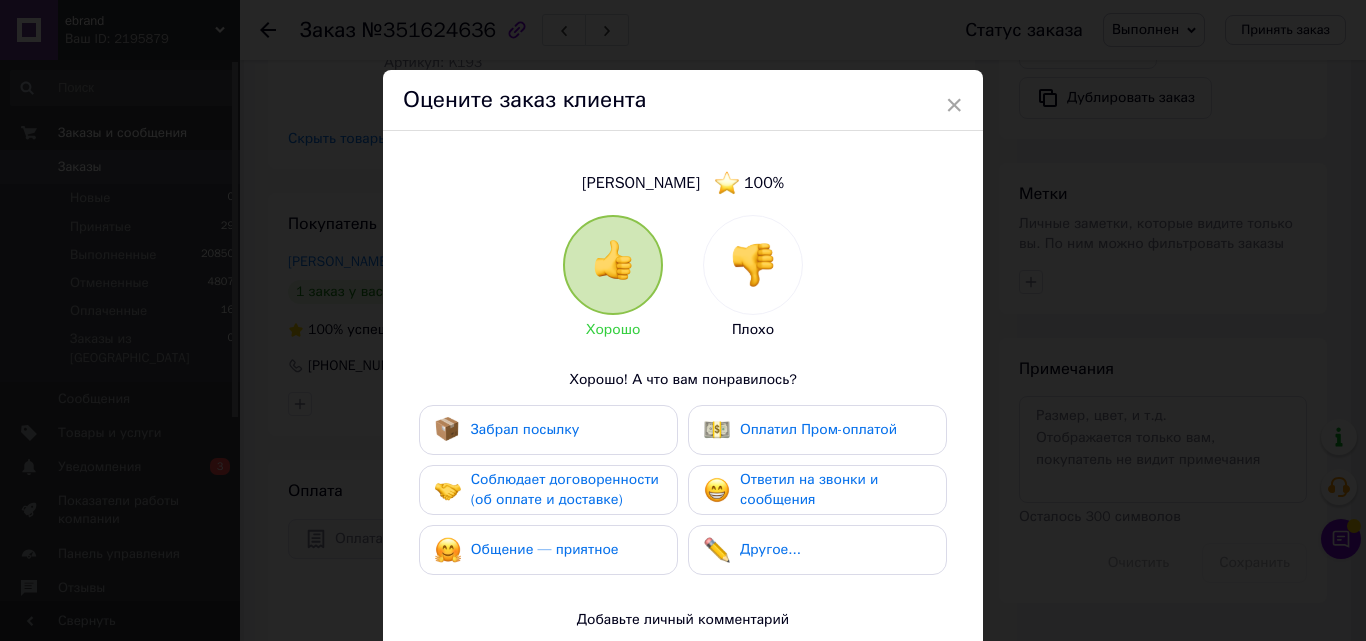 drag, startPoint x: 544, startPoint y: 417, endPoint x: 539, endPoint y: 451, distance: 34.36568 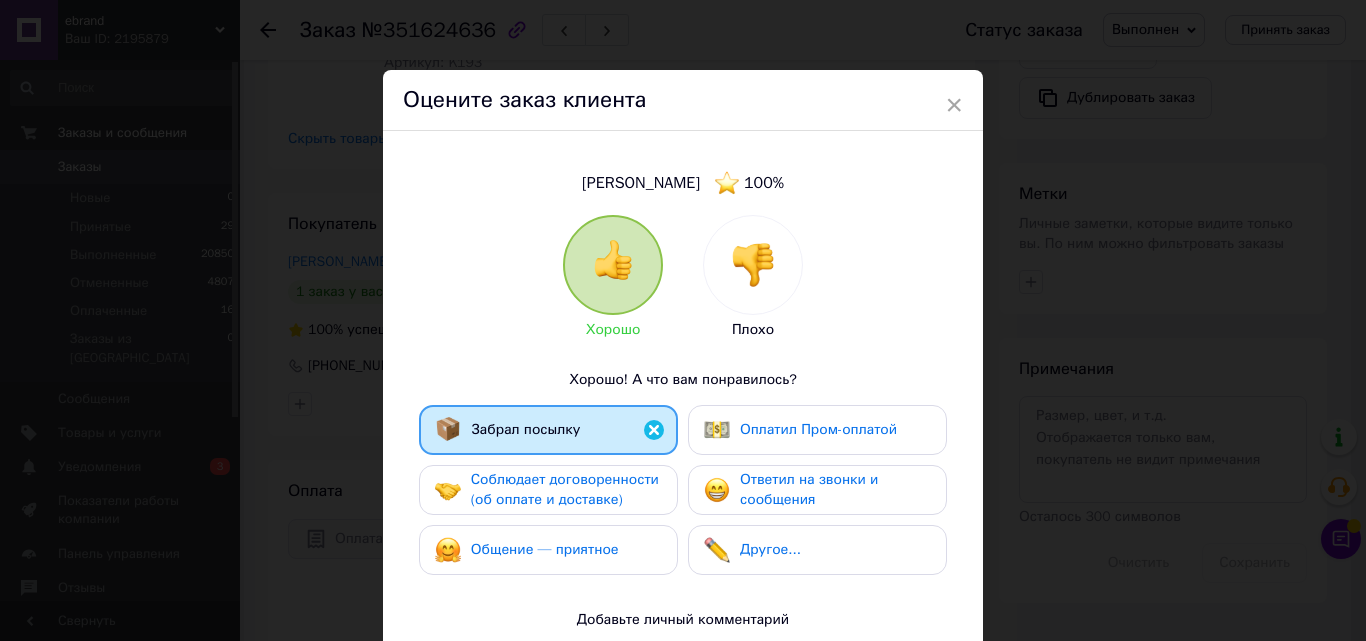 click on "Соблюдает договоренности (об оплате и доставке)" at bounding box center (565, 489) 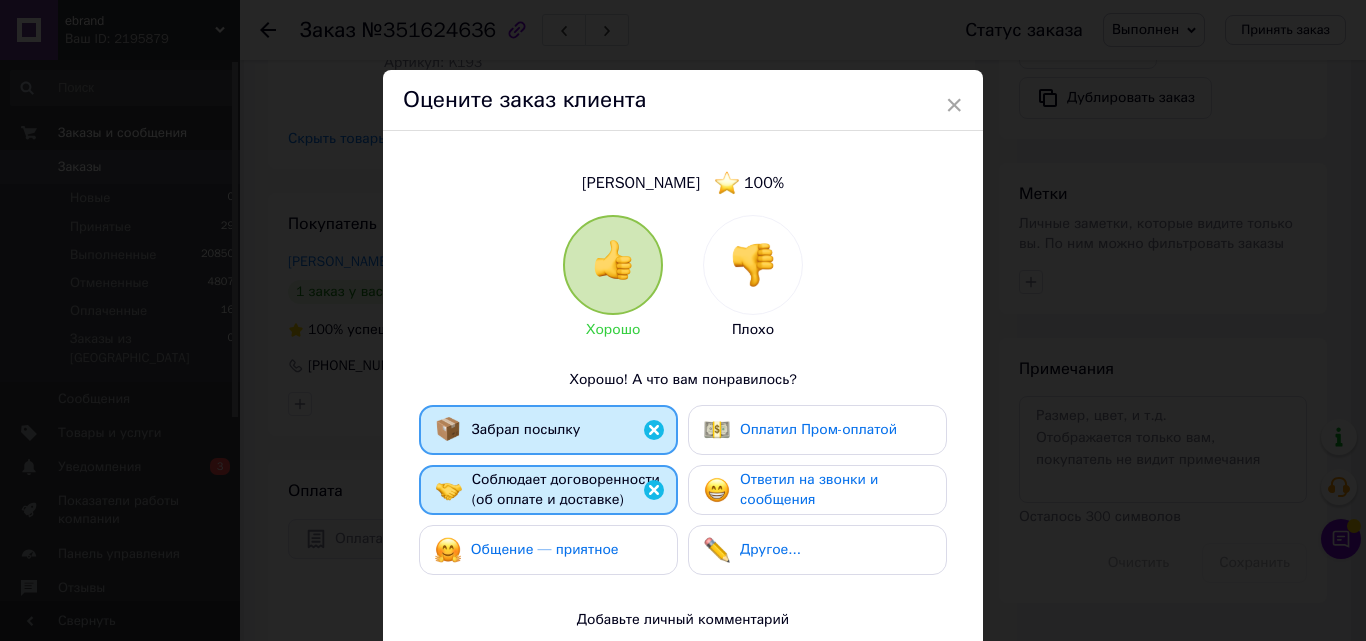 drag, startPoint x: 540, startPoint y: 558, endPoint x: 703, endPoint y: 539, distance: 164.10362 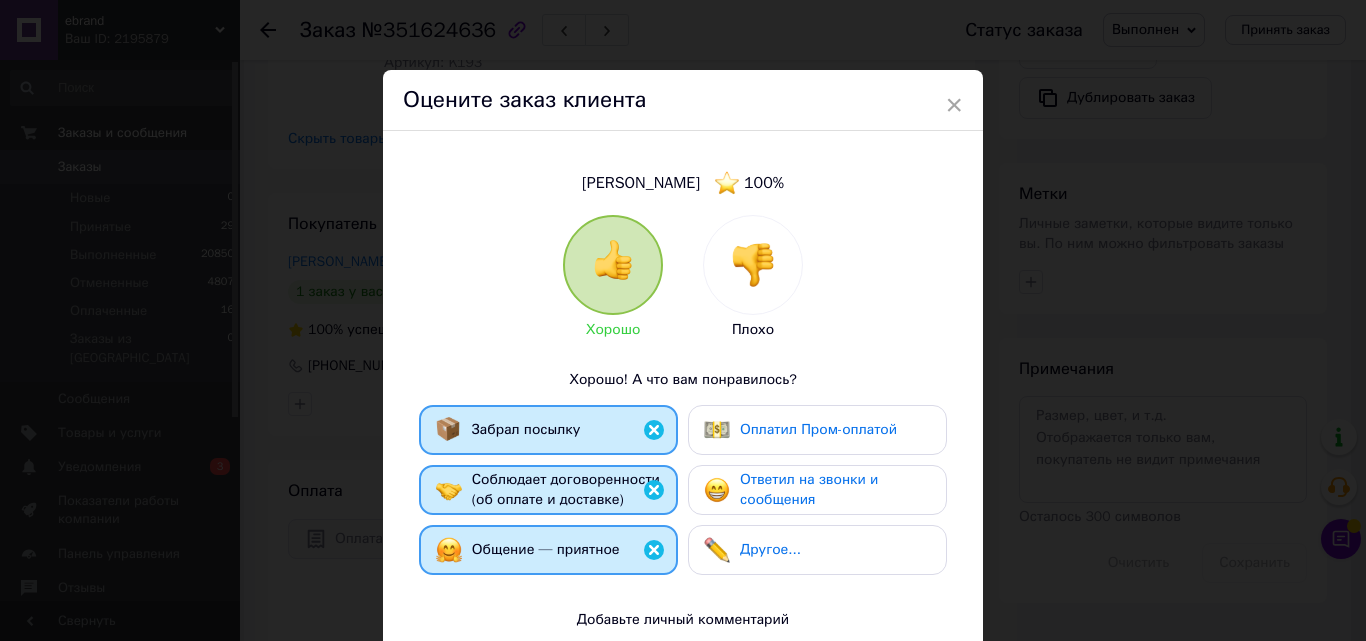 drag, startPoint x: 810, startPoint y: 490, endPoint x: 813, endPoint y: 464, distance: 26.172504 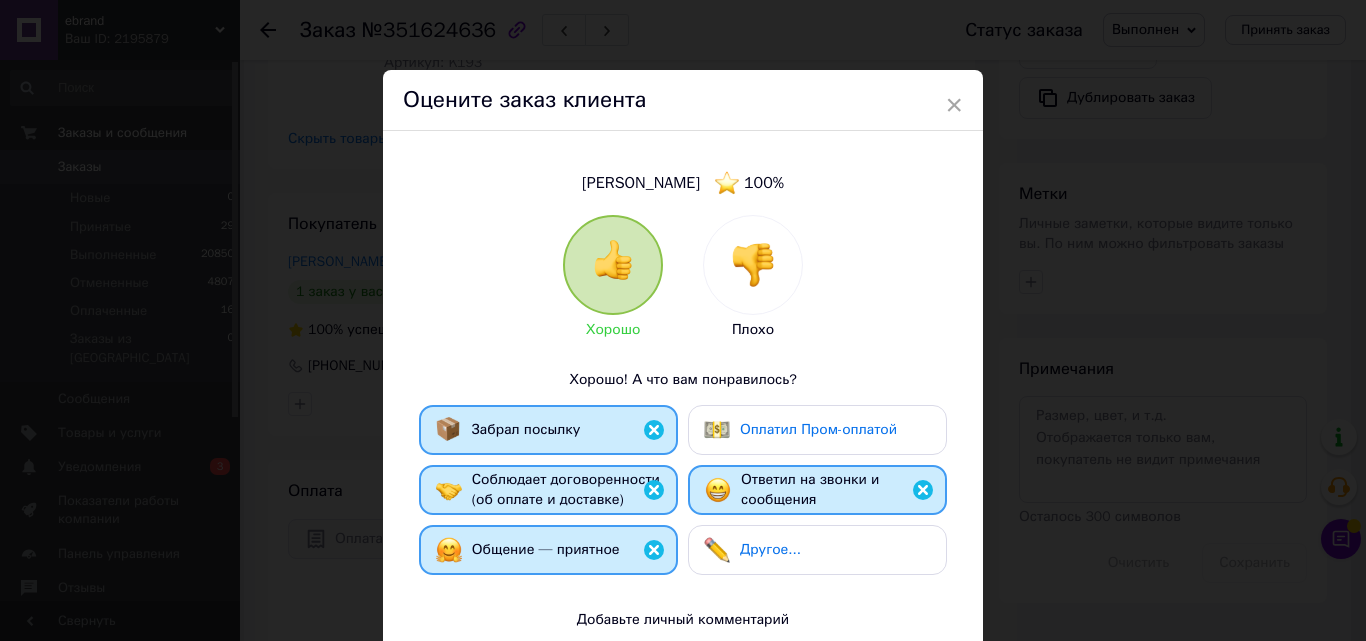 drag, startPoint x: 831, startPoint y: 439, endPoint x: 844, endPoint y: 447, distance: 15.264338 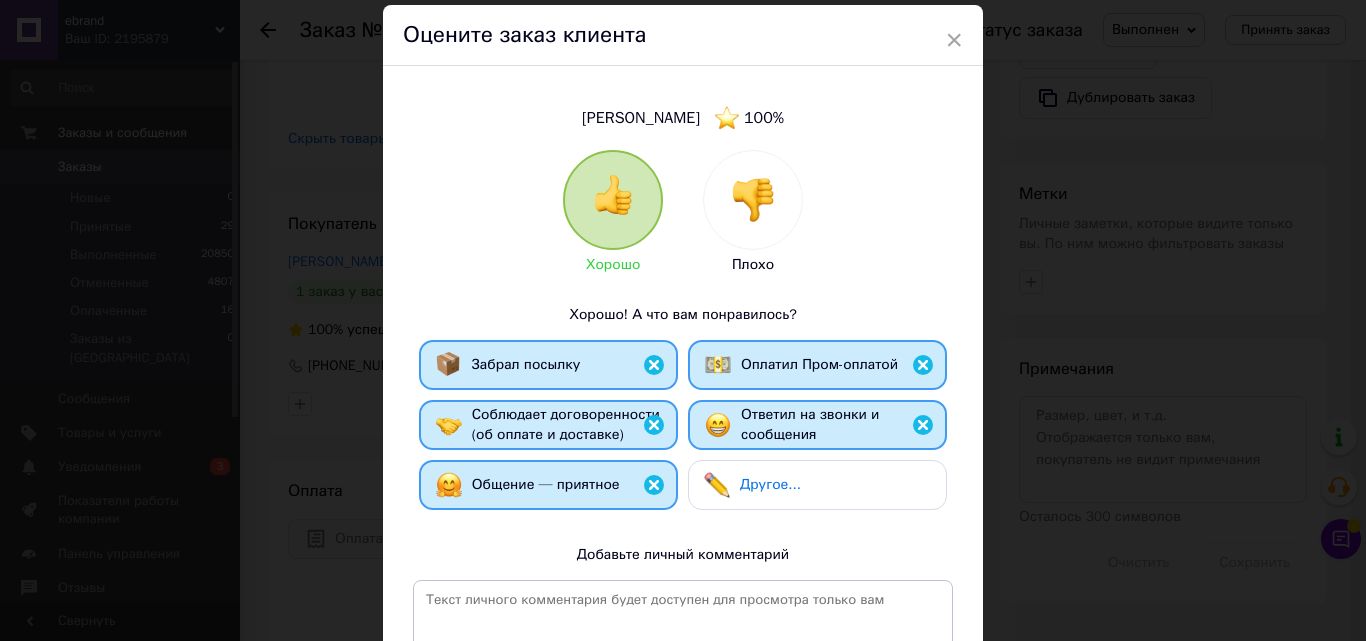 scroll, scrollTop: 100, scrollLeft: 0, axis: vertical 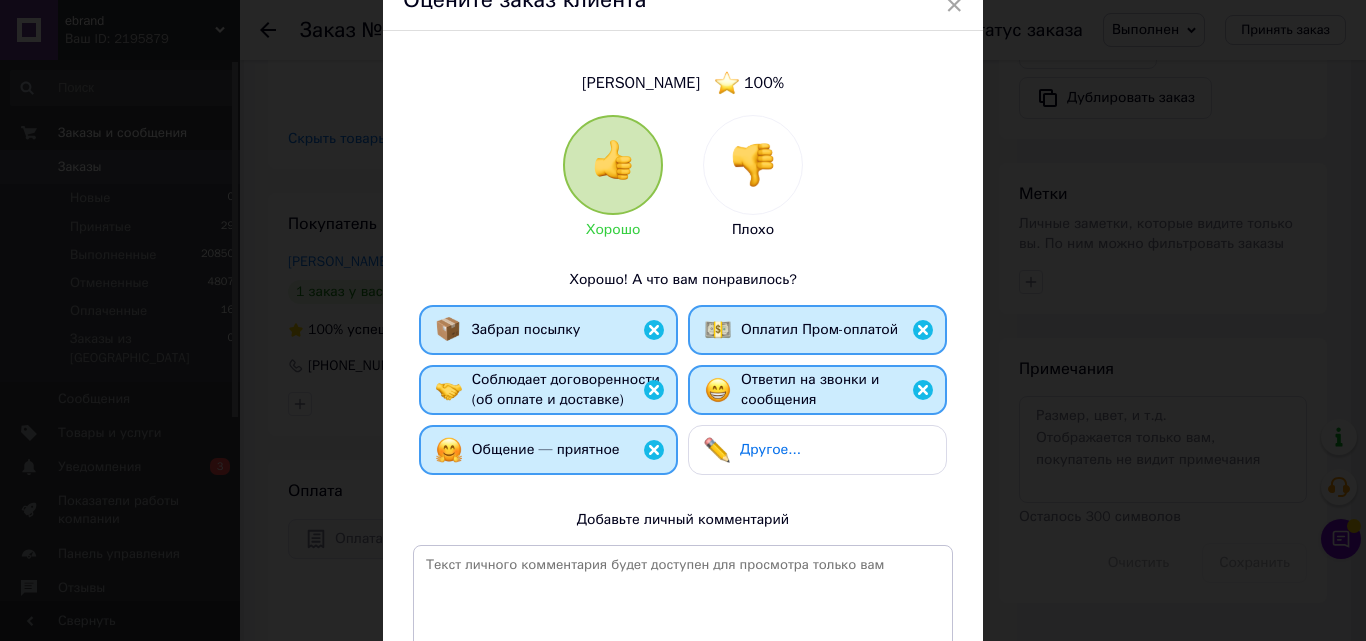 drag, startPoint x: 828, startPoint y: 321, endPoint x: 782, endPoint y: 443, distance: 130.38405 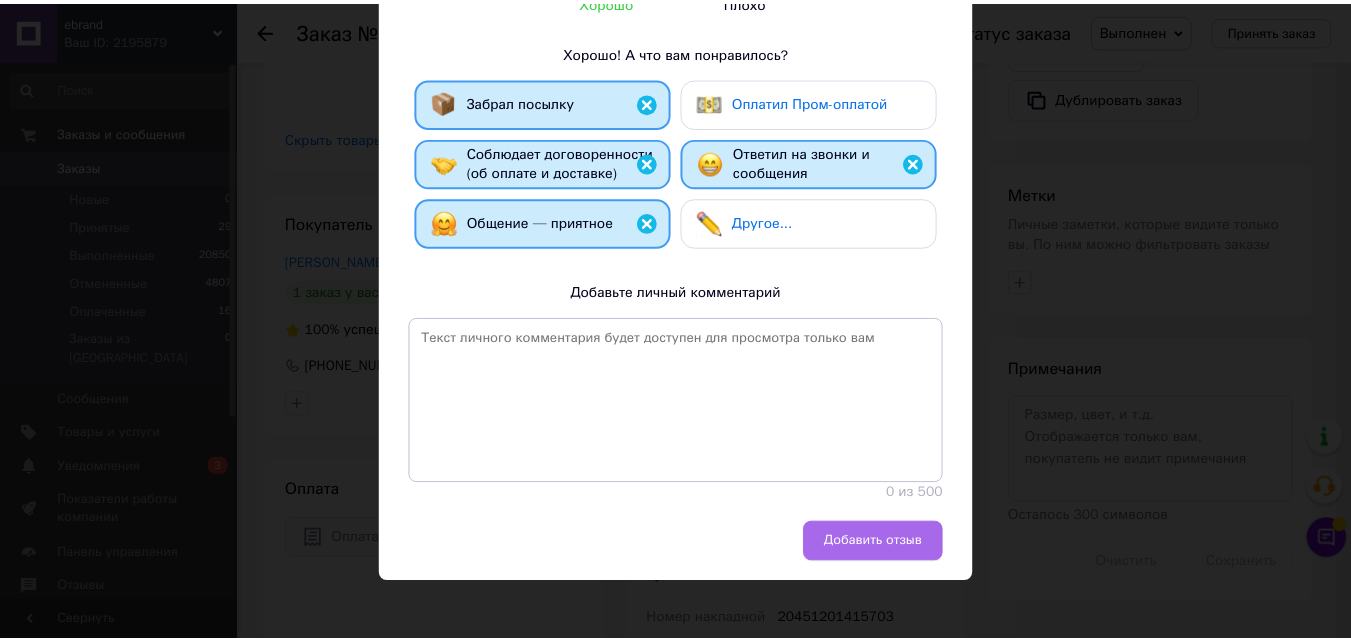 scroll, scrollTop: 331, scrollLeft: 0, axis: vertical 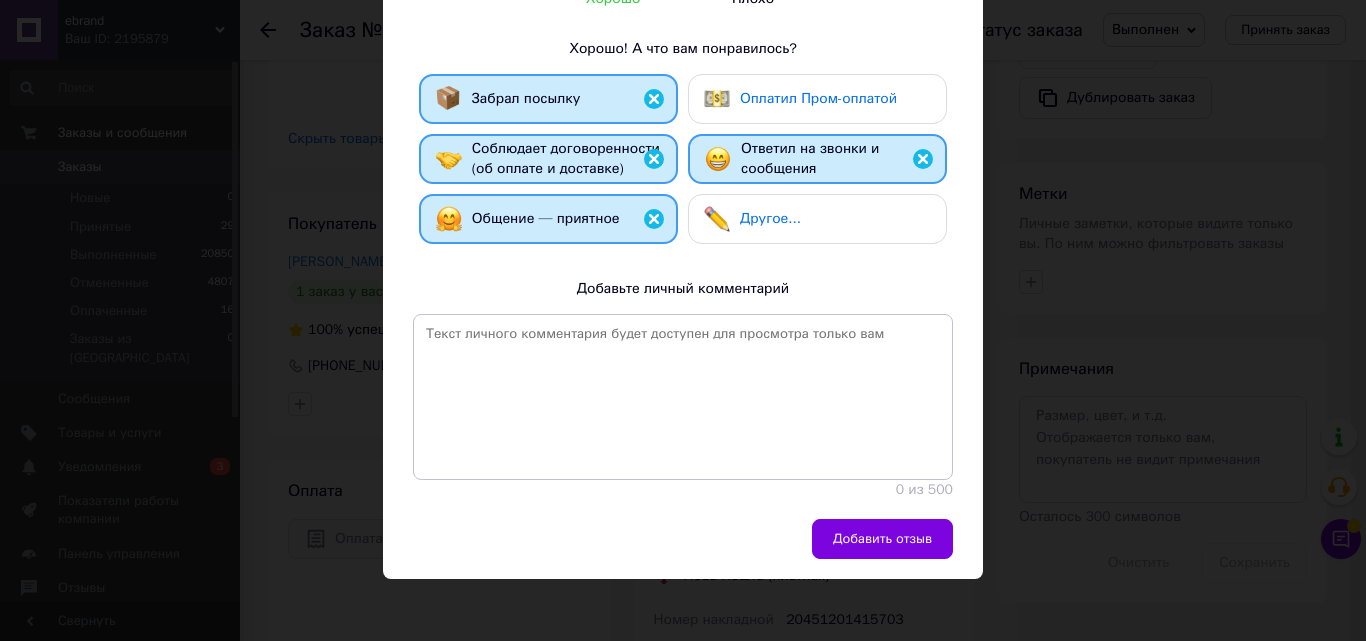 drag, startPoint x: 878, startPoint y: 529, endPoint x: 742, endPoint y: 412, distance: 179.40178 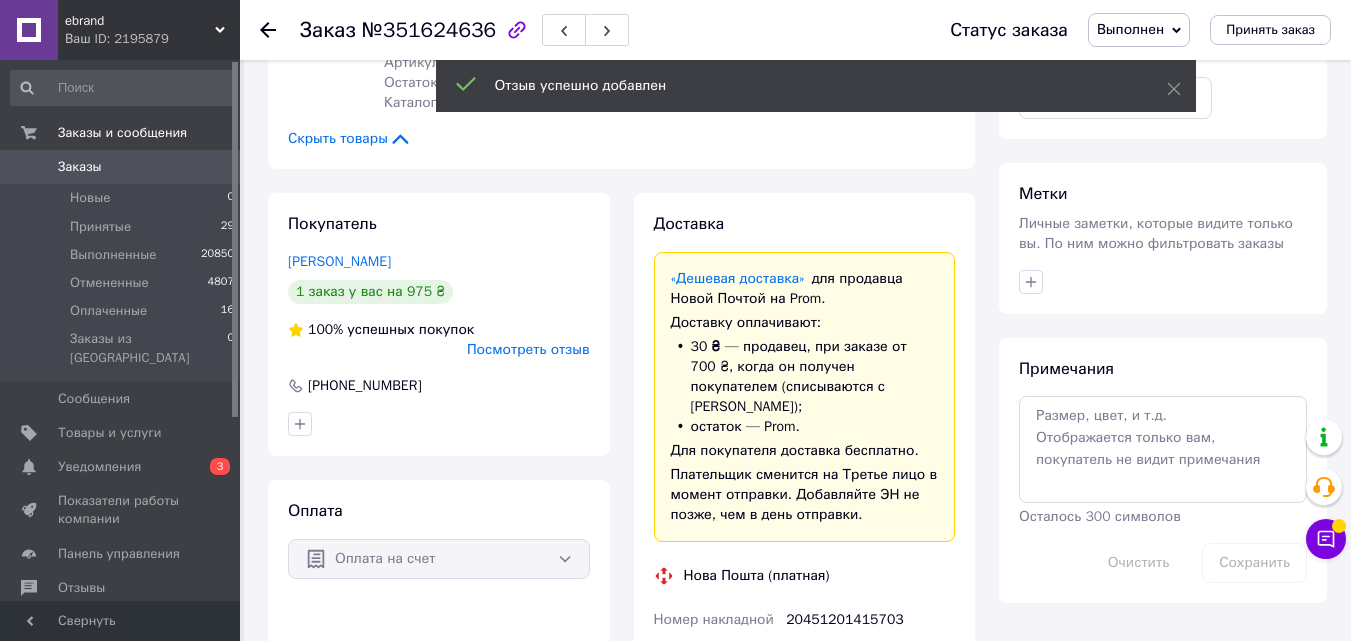 click 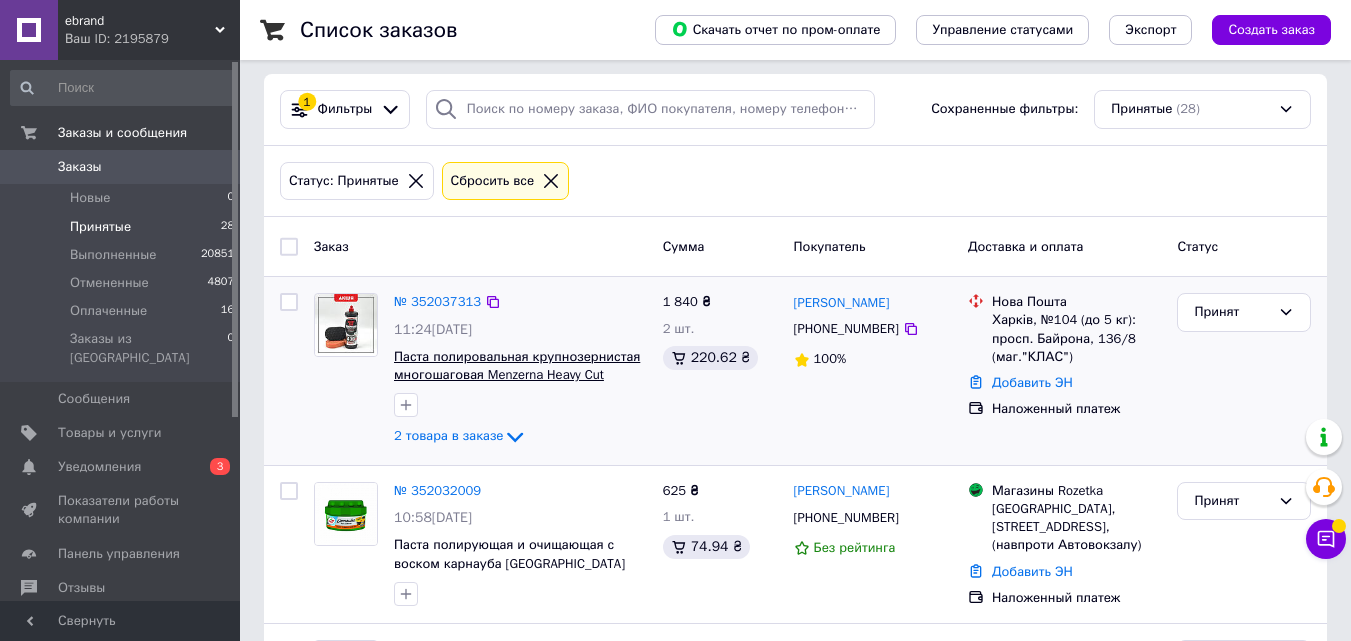 scroll, scrollTop: 0, scrollLeft: 0, axis: both 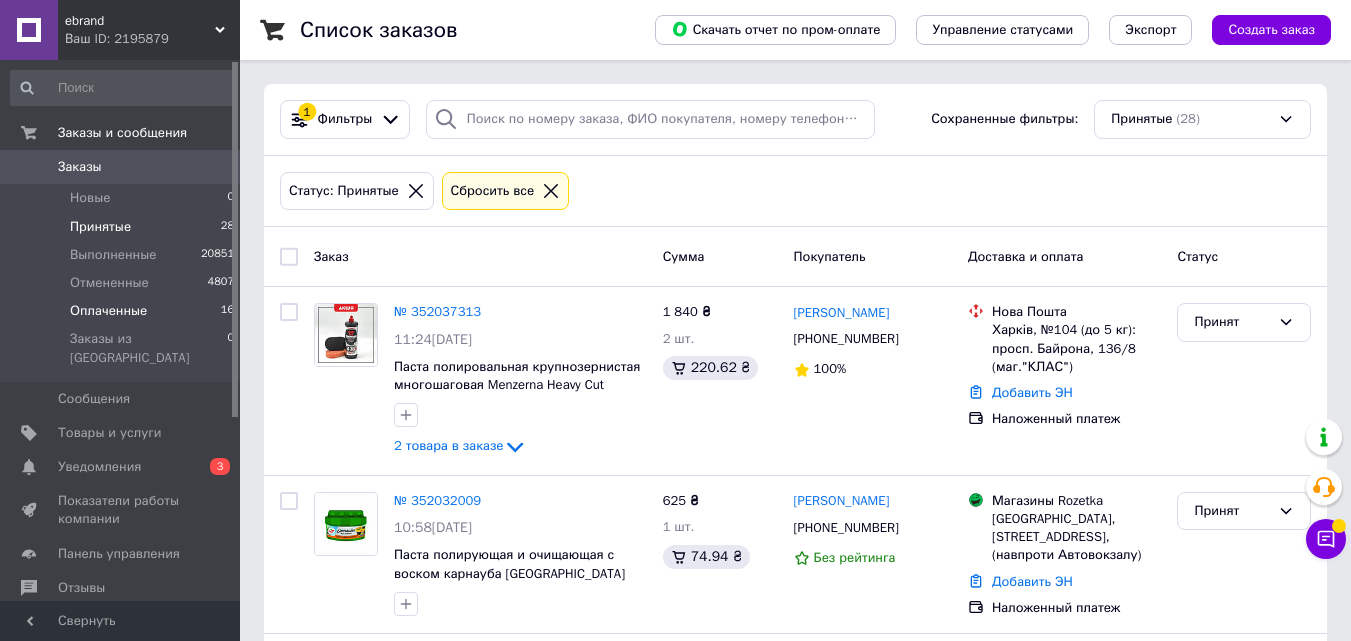 click on "Оплаченные" at bounding box center [108, 311] 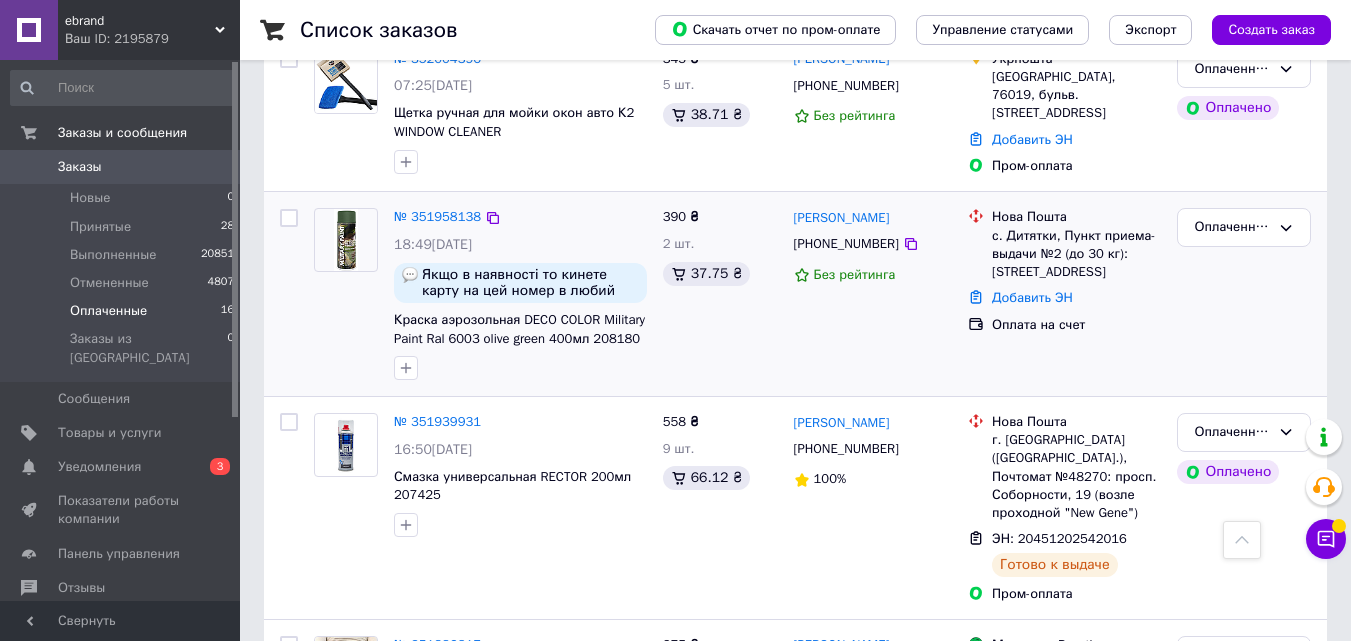 scroll, scrollTop: 600, scrollLeft: 0, axis: vertical 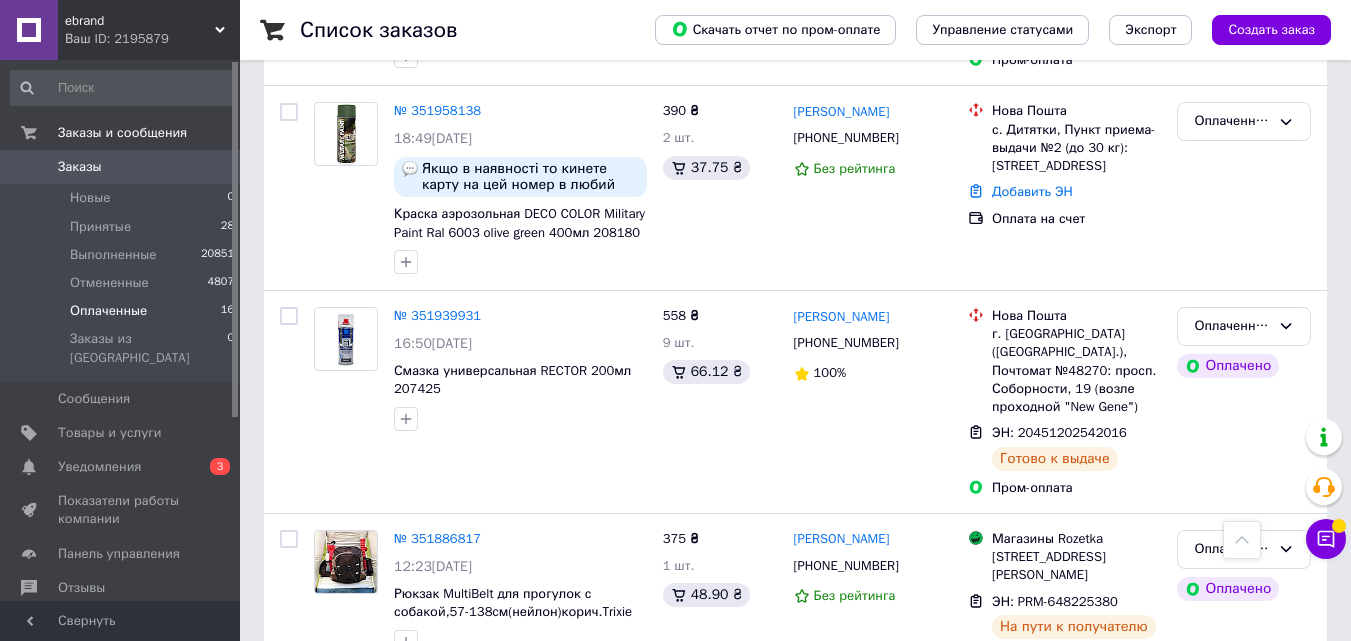 click 